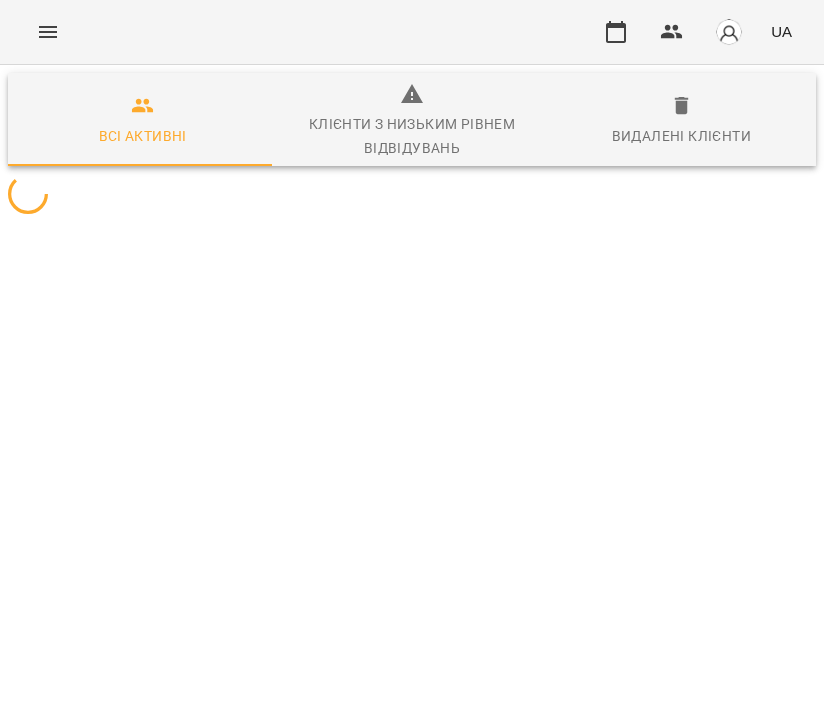 scroll, scrollTop: 0, scrollLeft: 0, axis: both 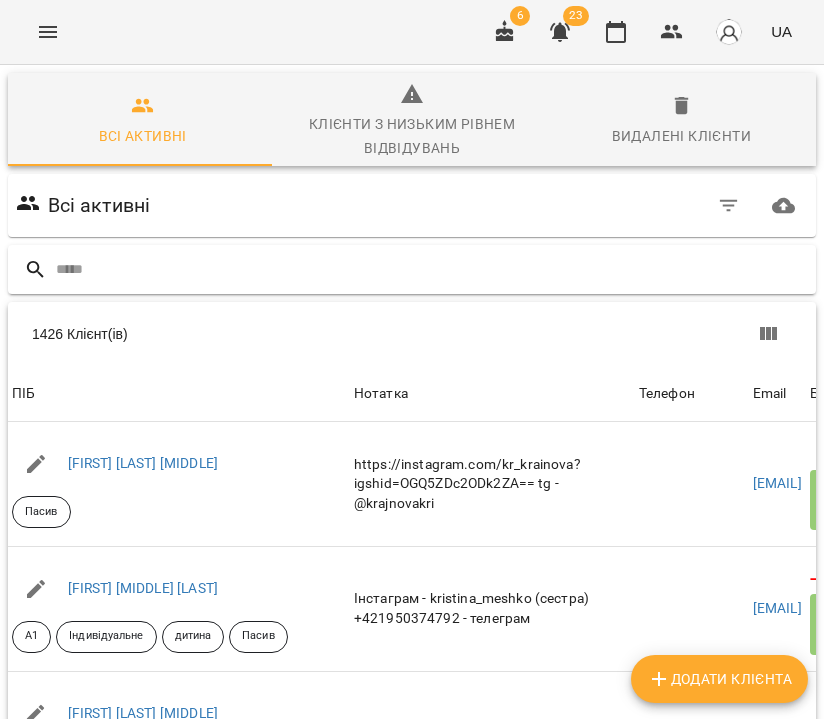 click at bounding box center (432, 269) 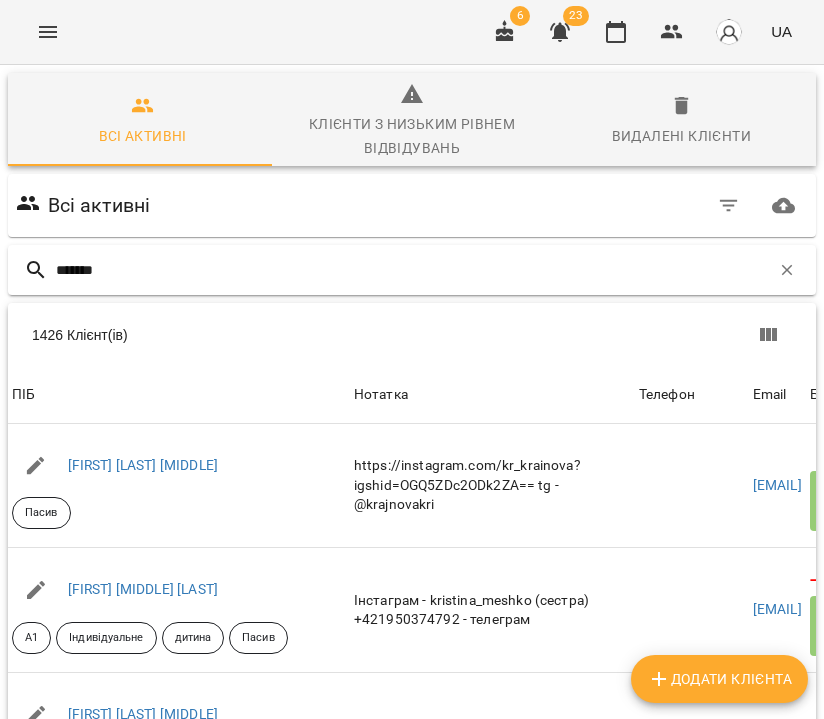 type on "*******" 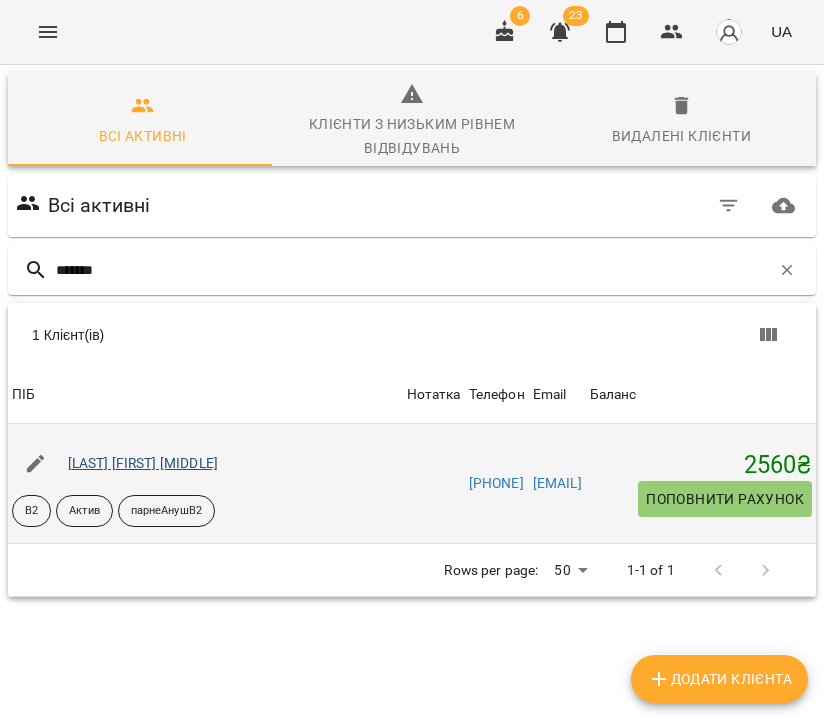 click on "Бароянц Крістіне Седраківна" at bounding box center (143, 463) 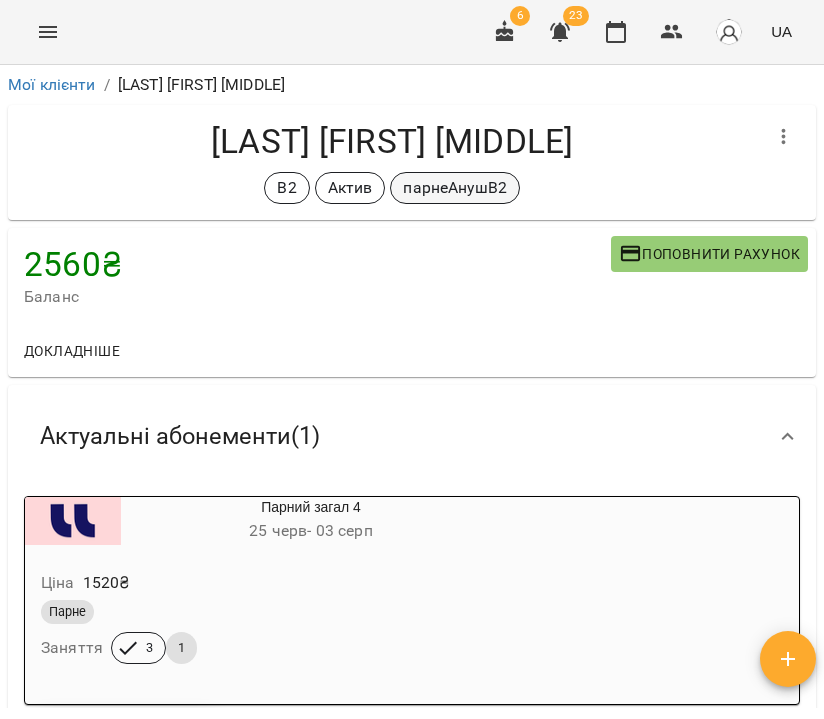 click on "парнеАнушВ2" at bounding box center [455, 188] 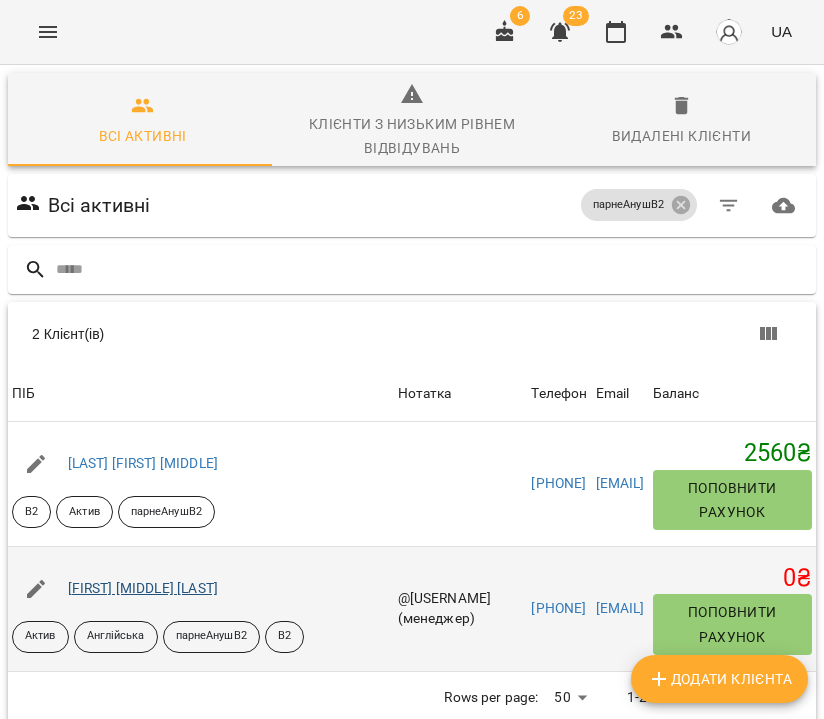 click on "Дідовець Діана Віталіївна" at bounding box center [143, 588] 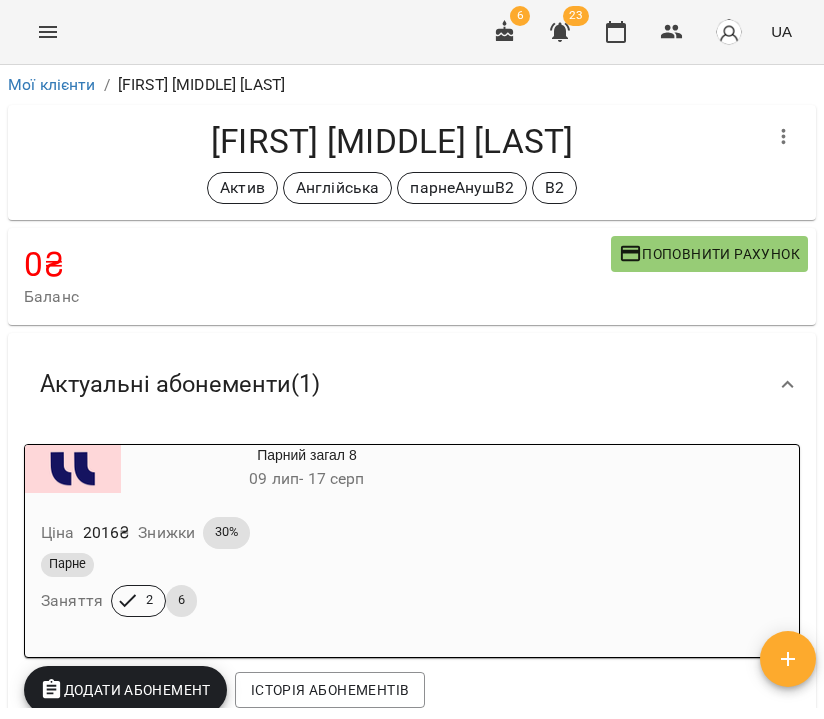 click 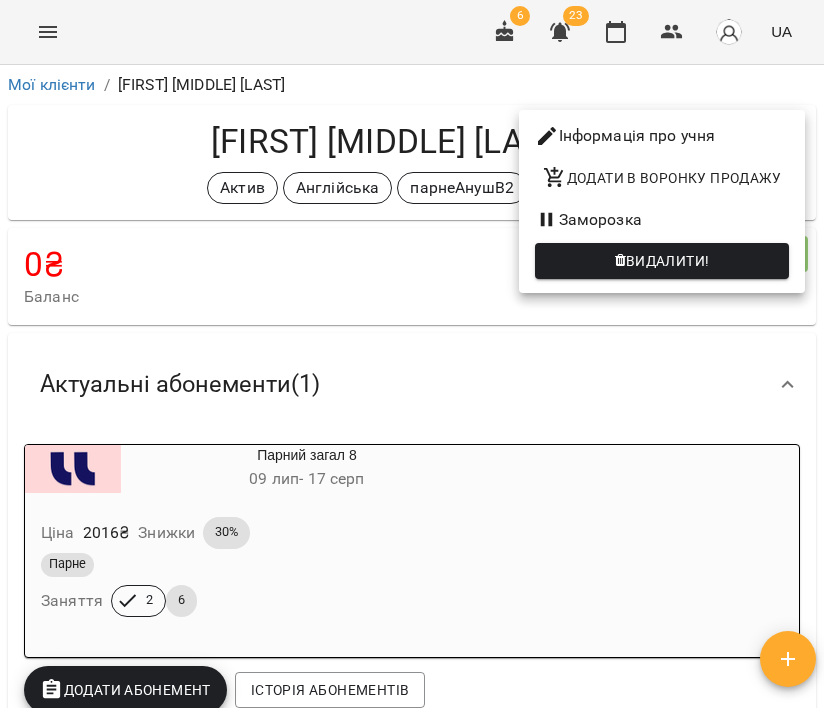 click on "Інформація про учня" at bounding box center [662, 136] 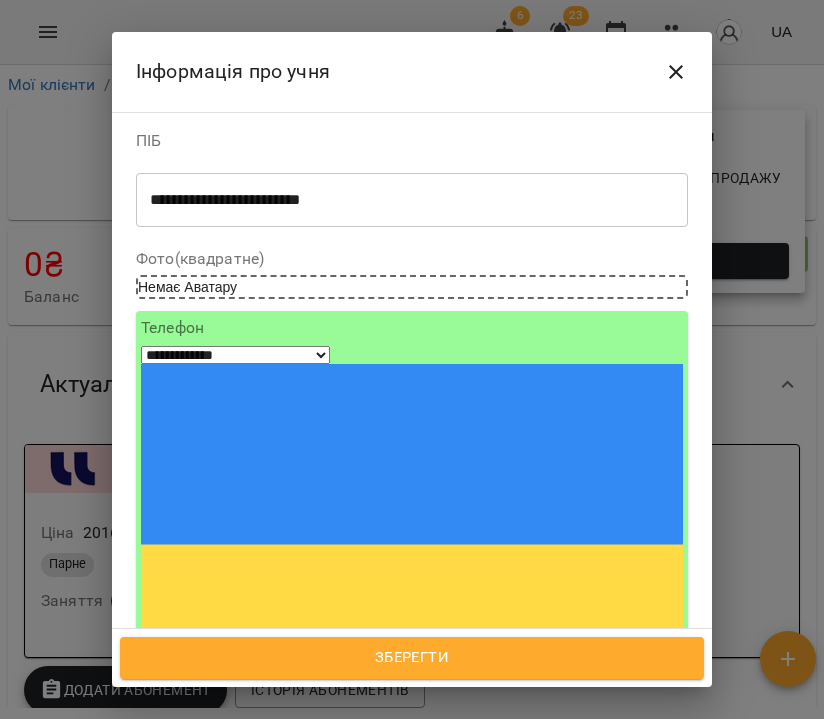 scroll, scrollTop: 163, scrollLeft: 0, axis: vertical 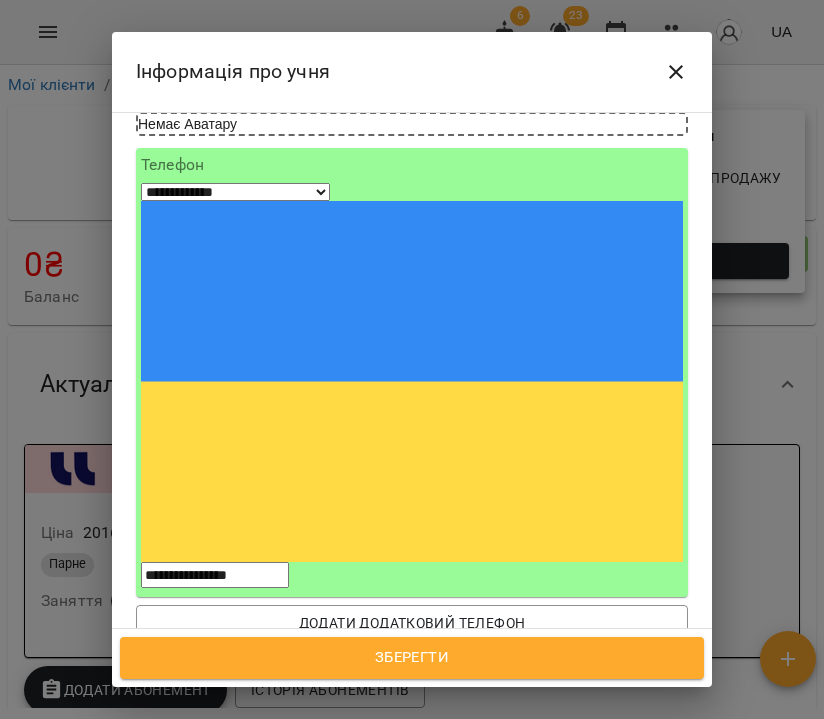 click 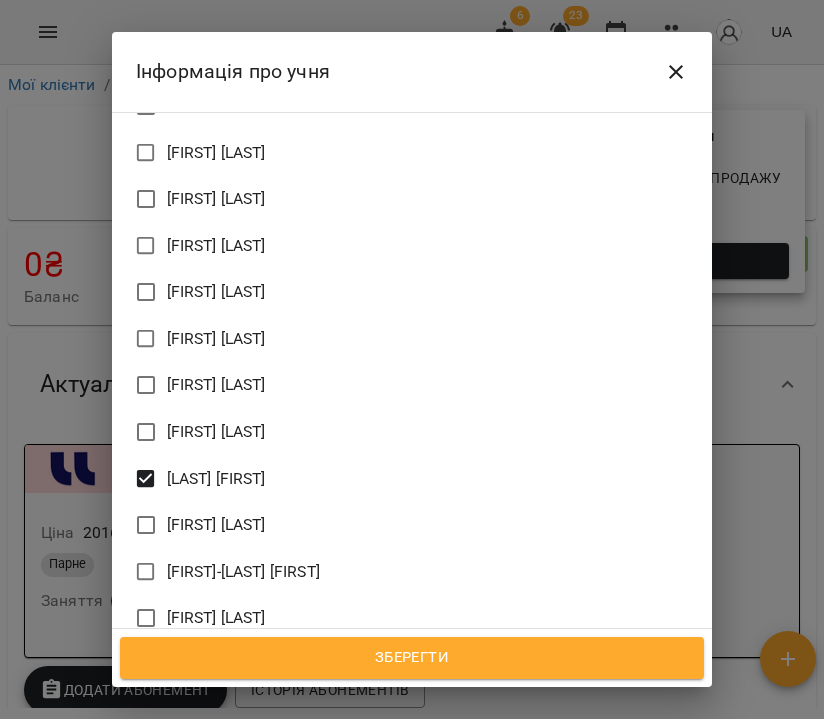 scroll, scrollTop: 2157, scrollLeft: 0, axis: vertical 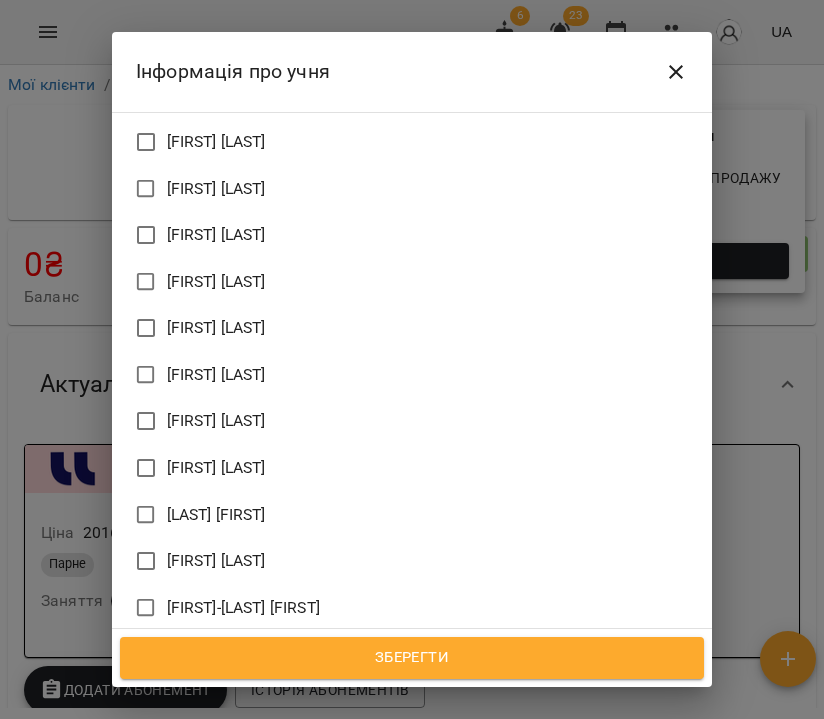 click on "Зберегти" at bounding box center (412, 658) 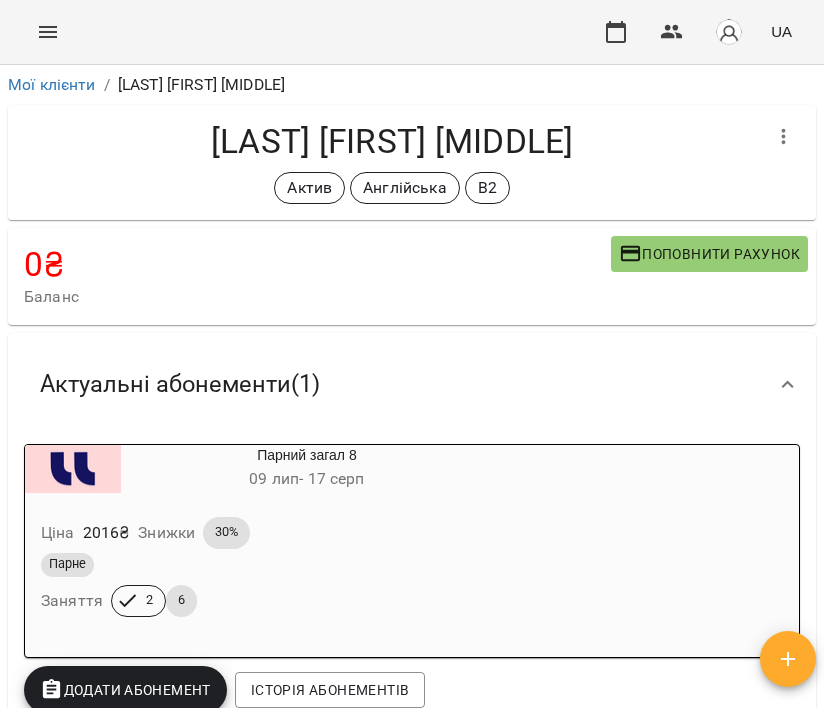 scroll, scrollTop: 0, scrollLeft: 0, axis: both 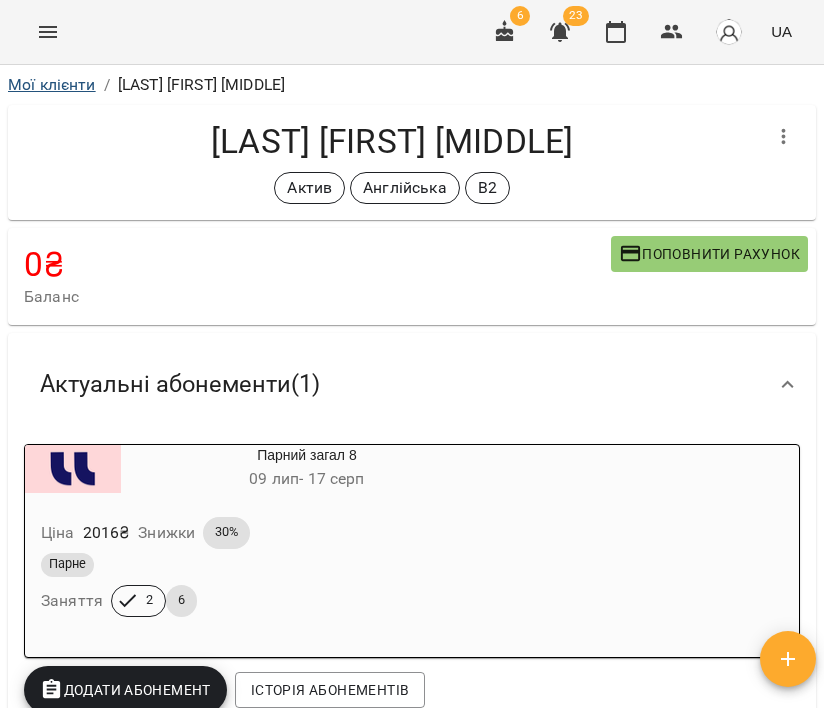 click on "Мої клієнти" at bounding box center (52, 84) 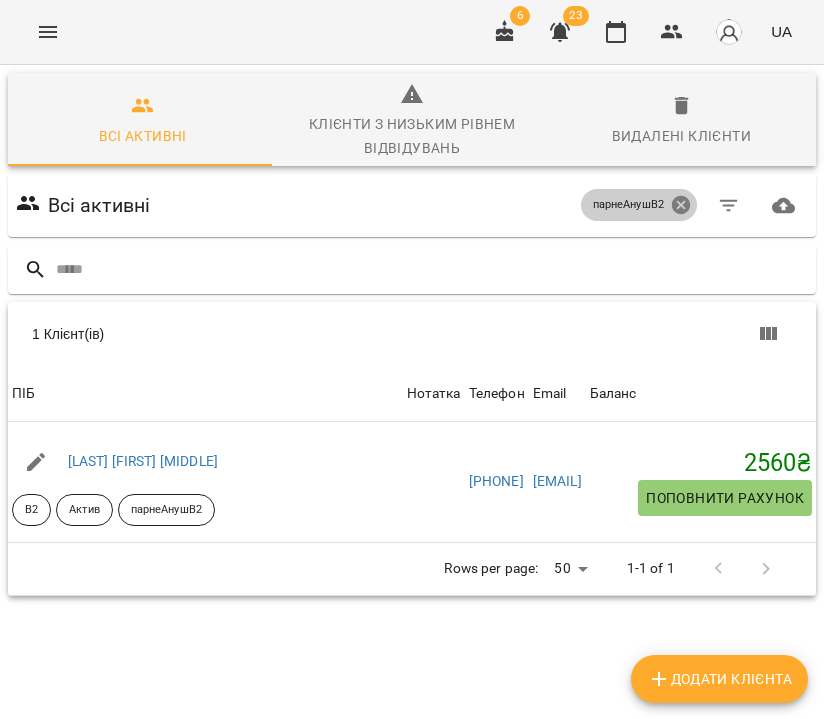 click 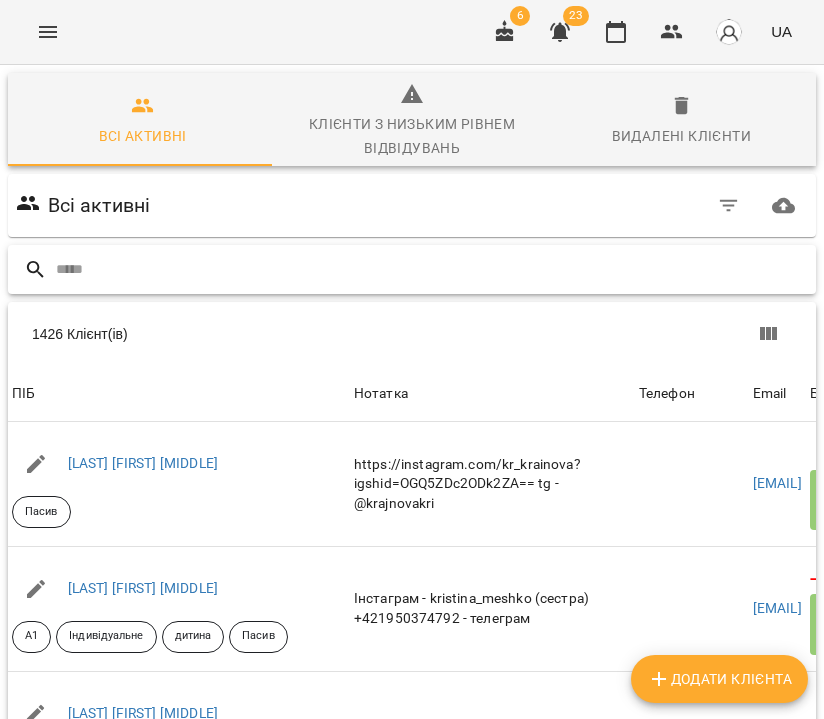 click at bounding box center [432, 269] 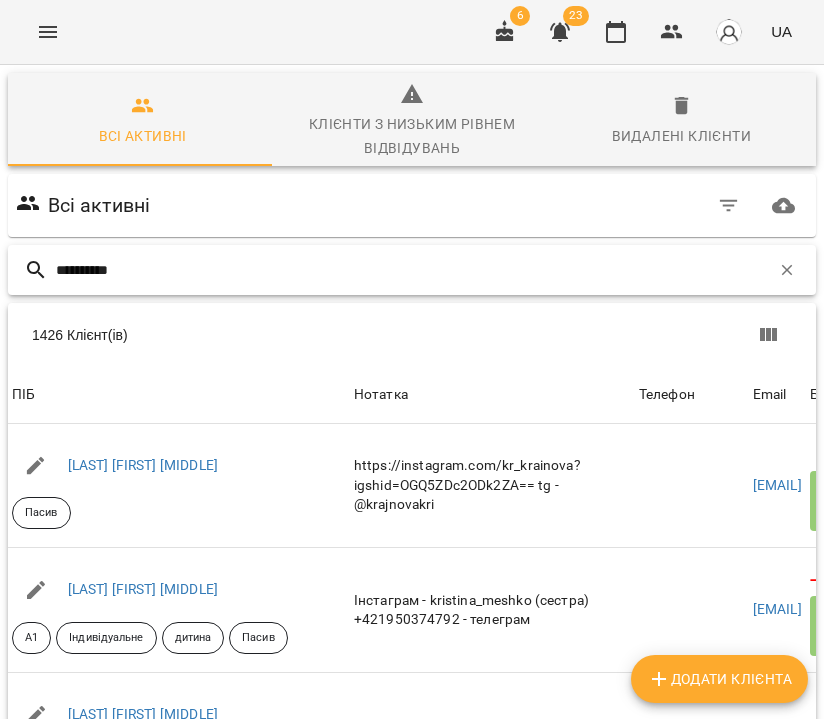 type on "**********" 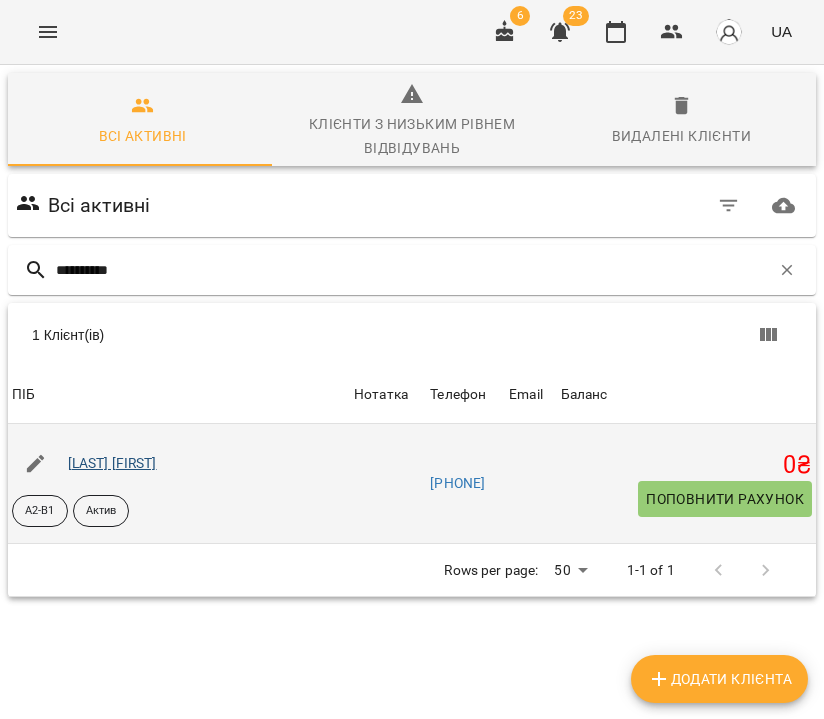 click on "Матківська Тетяна" at bounding box center [112, 463] 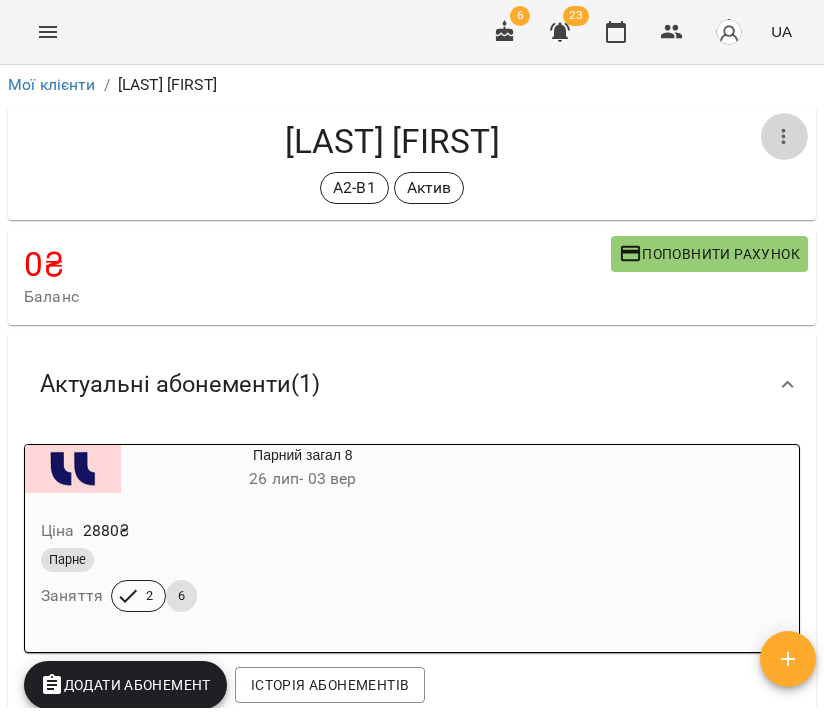 click 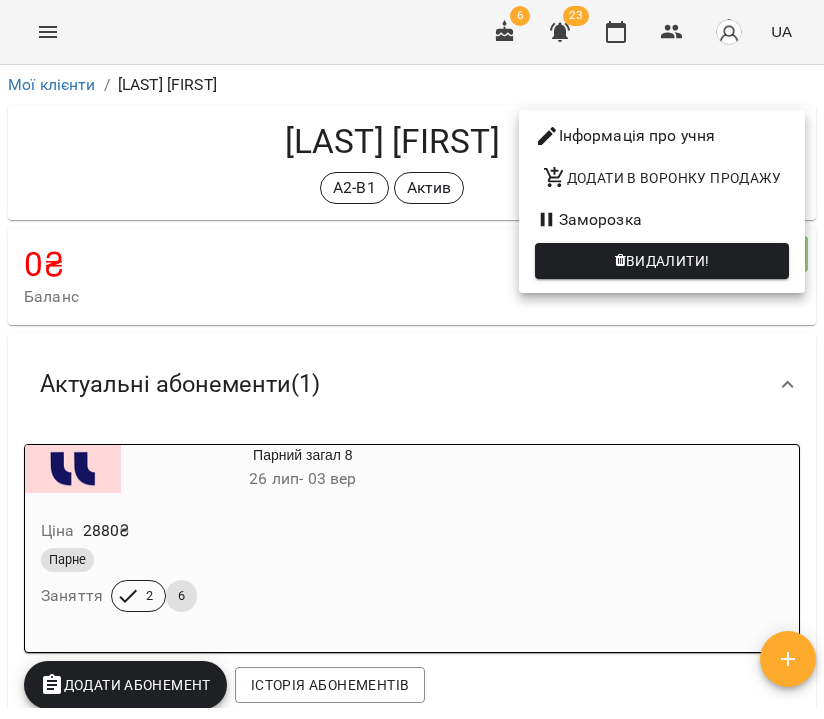 click on "Інформація про учня" at bounding box center [662, 136] 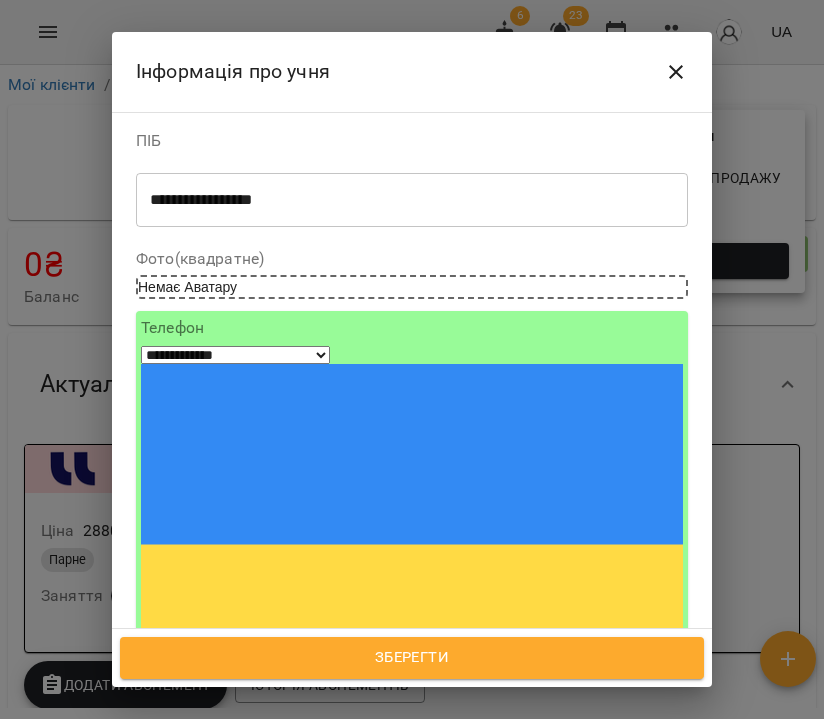 scroll, scrollTop: 195, scrollLeft: 0, axis: vertical 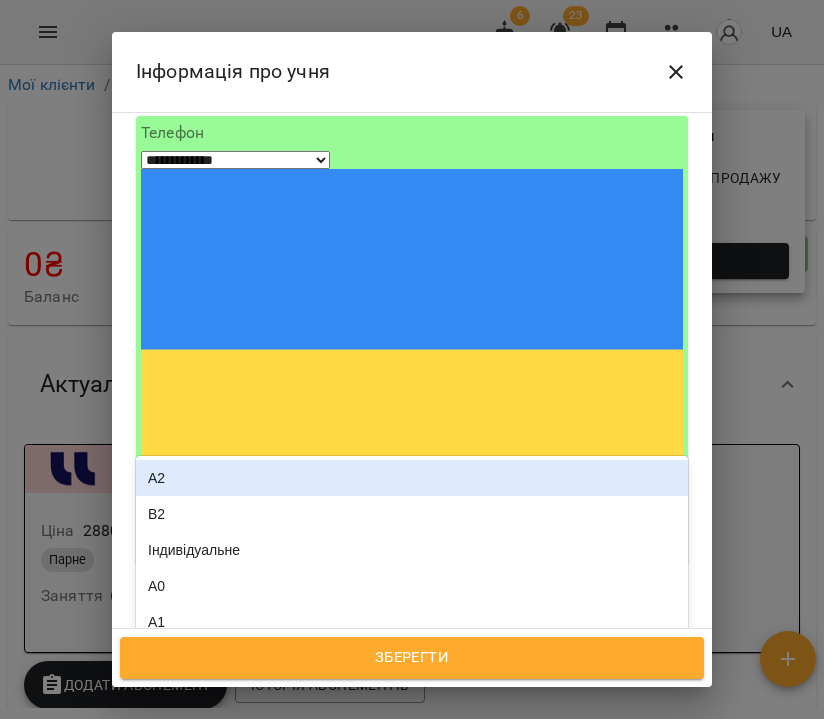 click on "А2-В1 Актив" at bounding box center [375, 783] 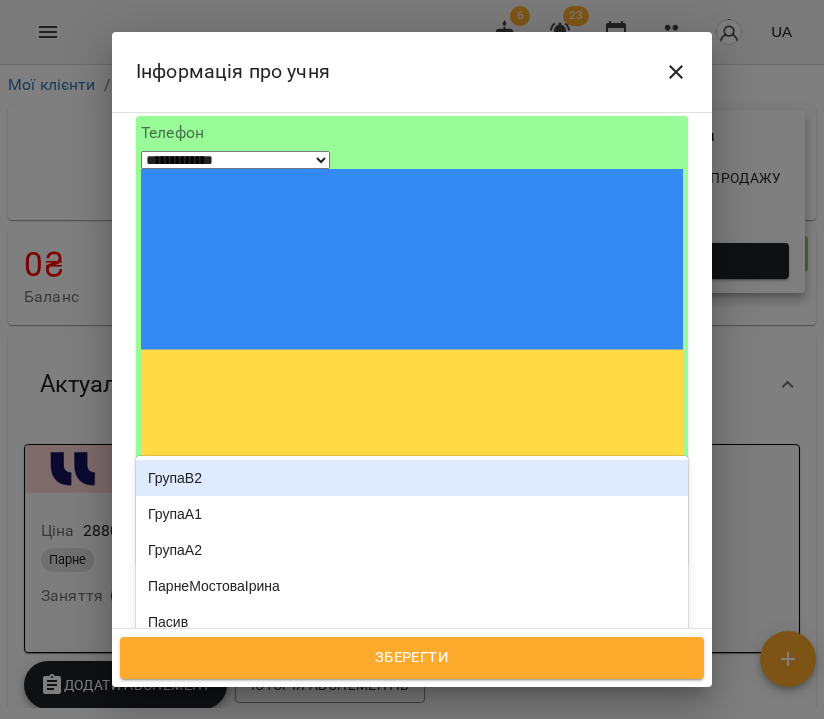 type on "***" 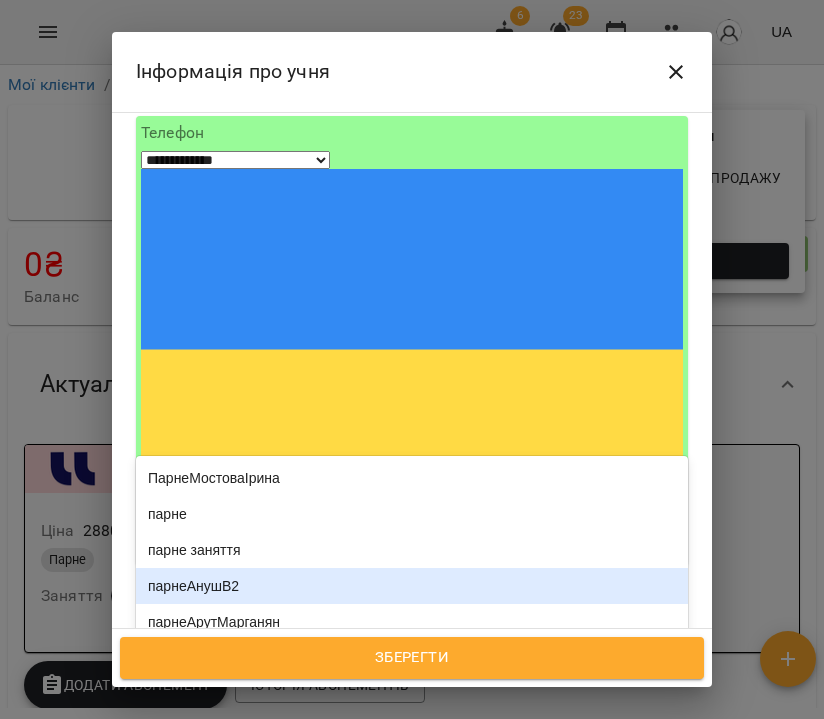 click on "парнеАнушВ2" at bounding box center [412, 586] 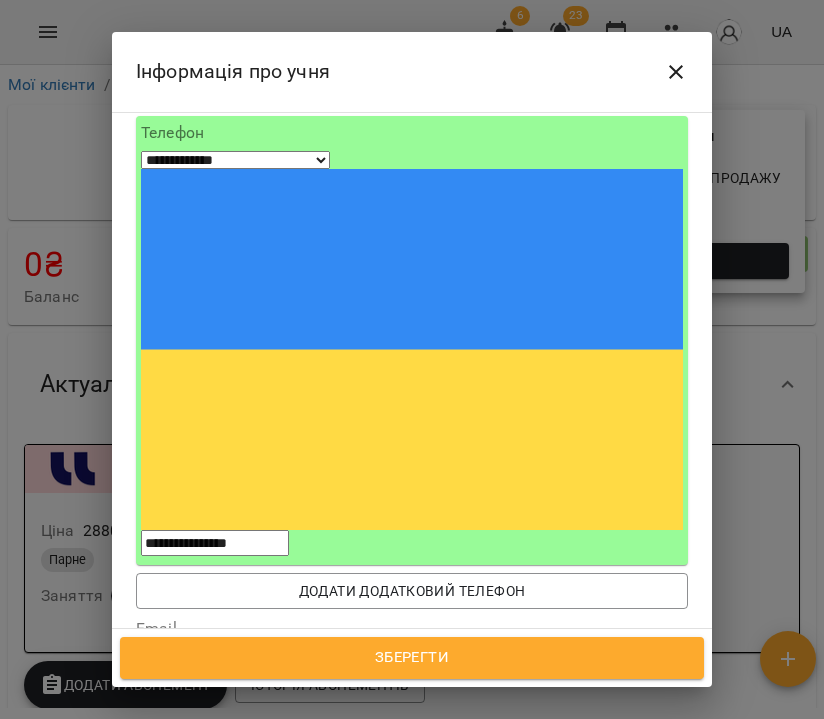 click on "Зберегти" at bounding box center (412, 658) 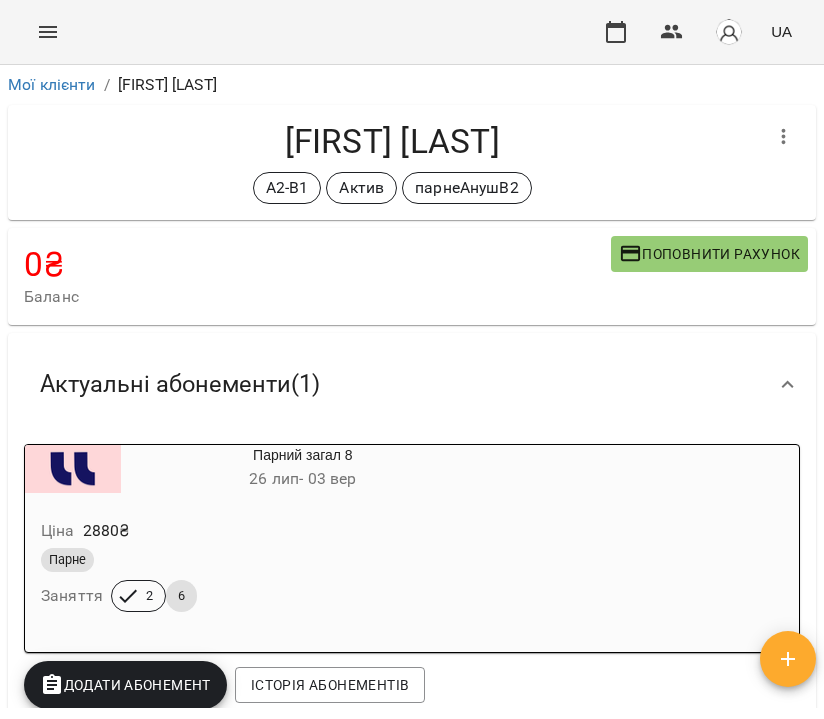 scroll, scrollTop: 0, scrollLeft: 0, axis: both 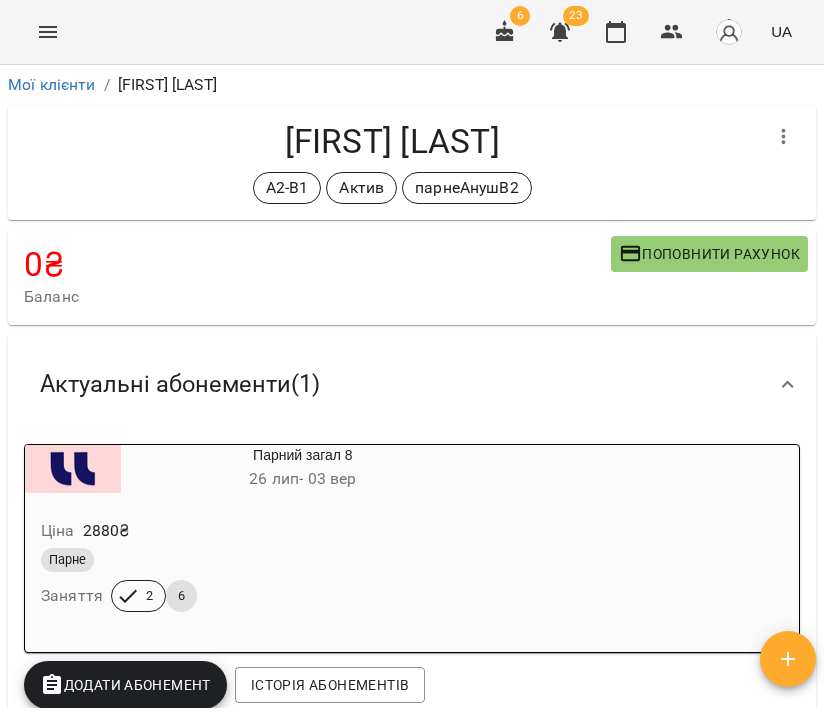 click 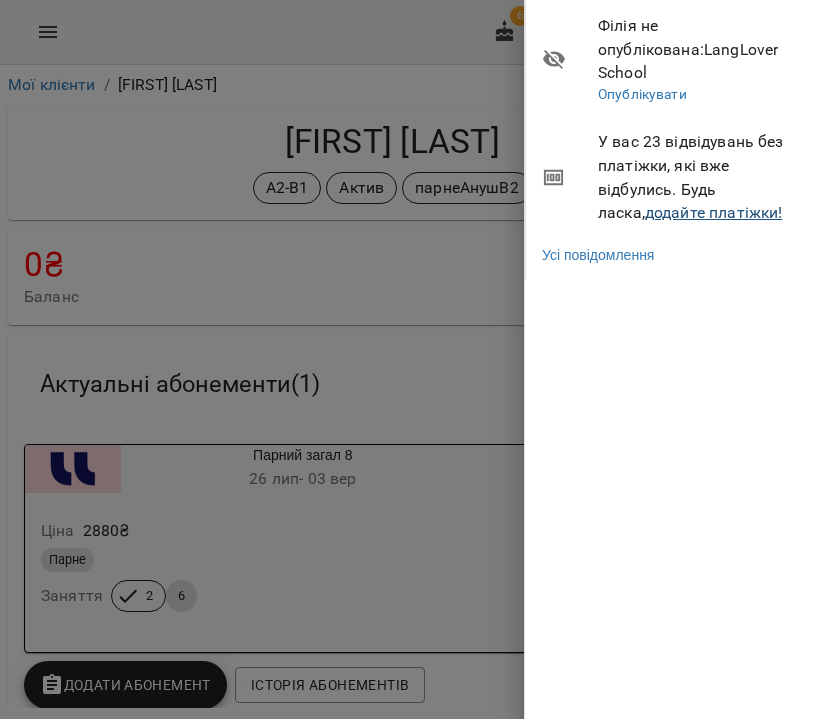 click on "додайте платіжки!" at bounding box center [714, 212] 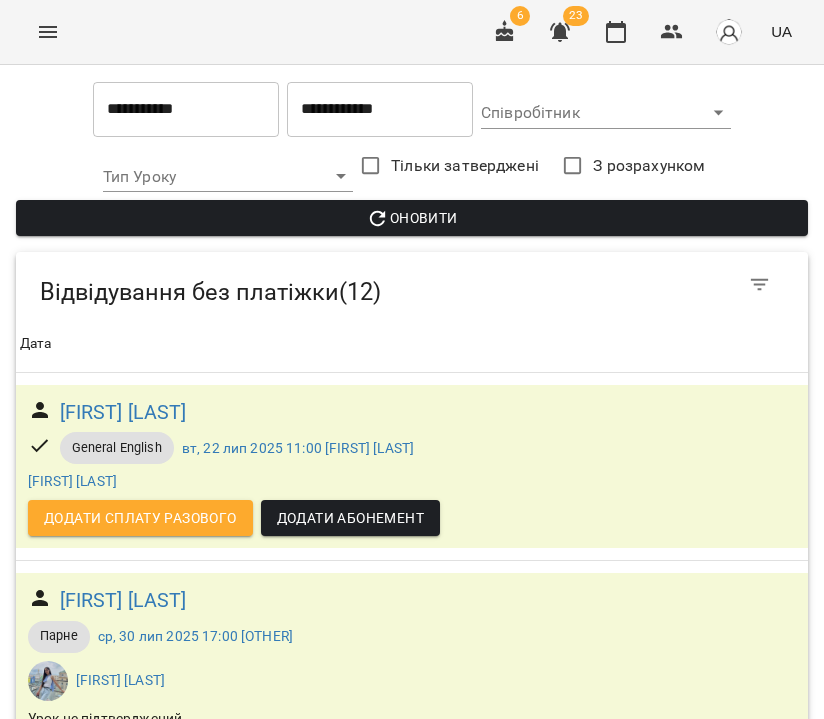 scroll, scrollTop: 1087, scrollLeft: 0, axis: vertical 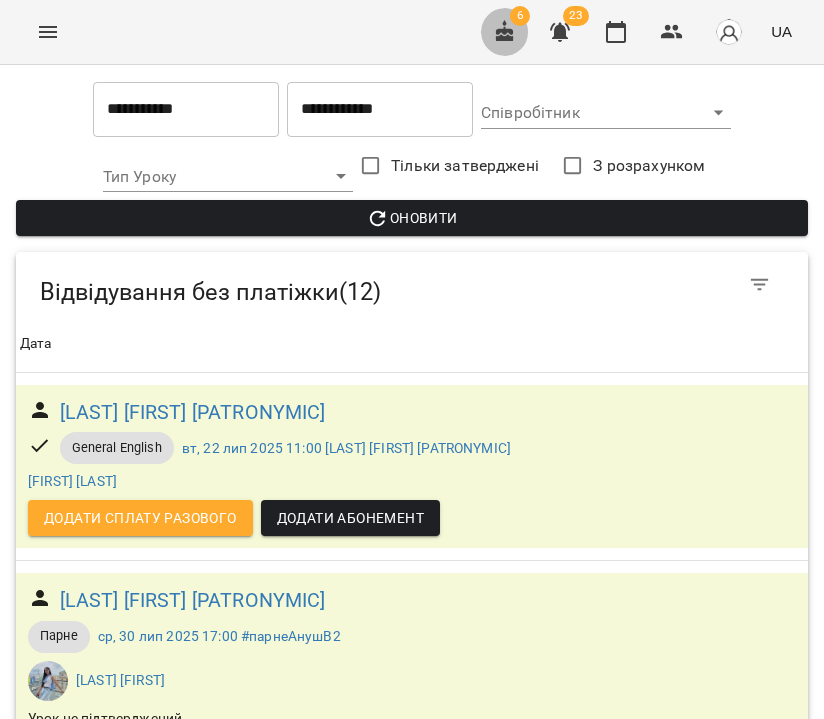 click at bounding box center (505, 32) 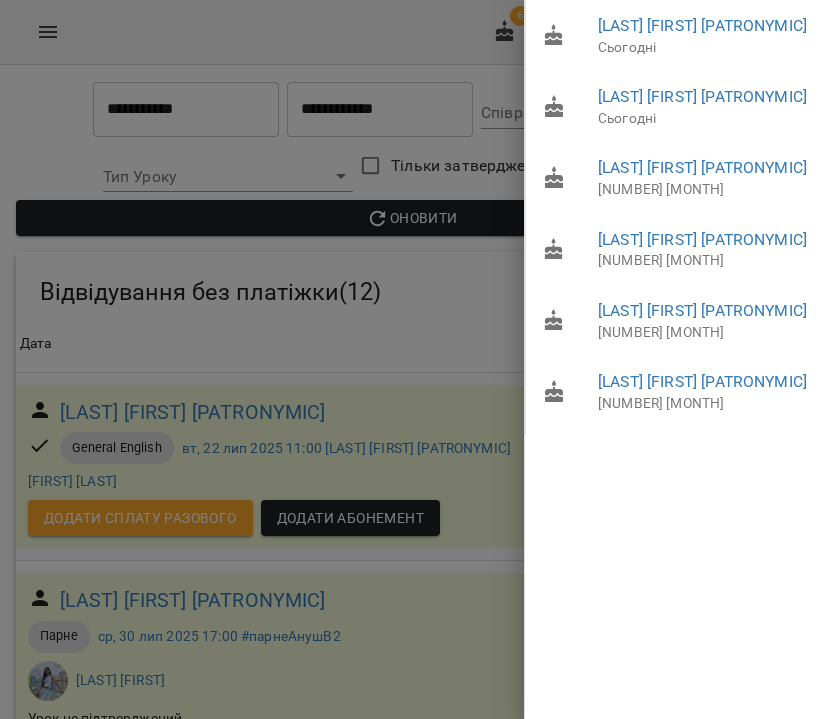 click at bounding box center [412, 359] 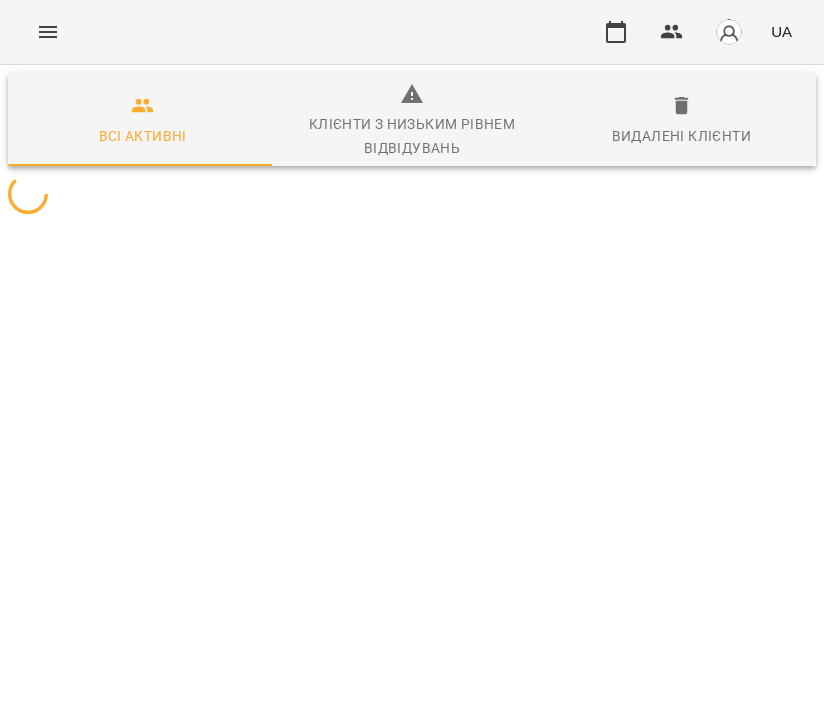 scroll, scrollTop: 0, scrollLeft: 0, axis: both 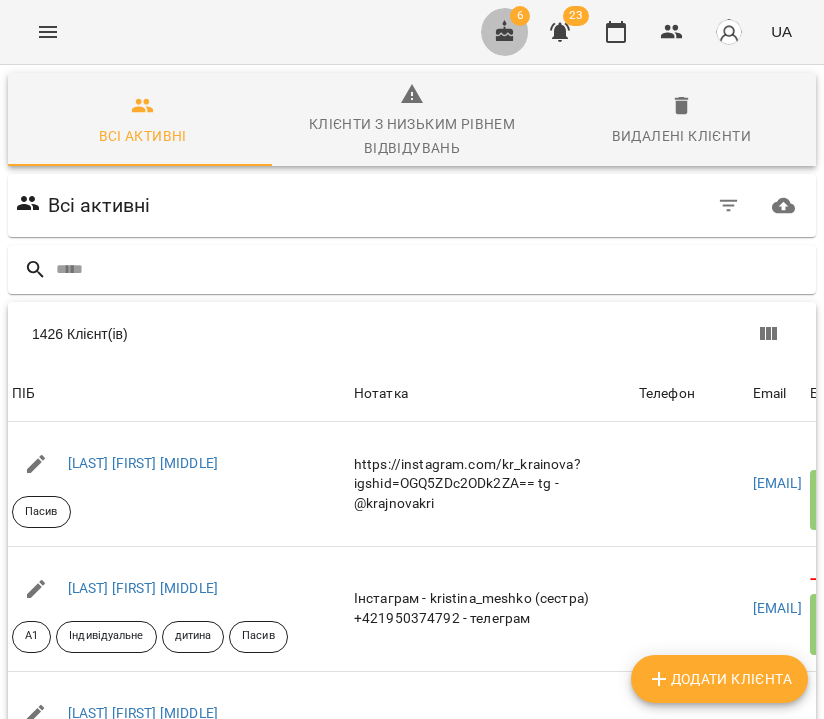click 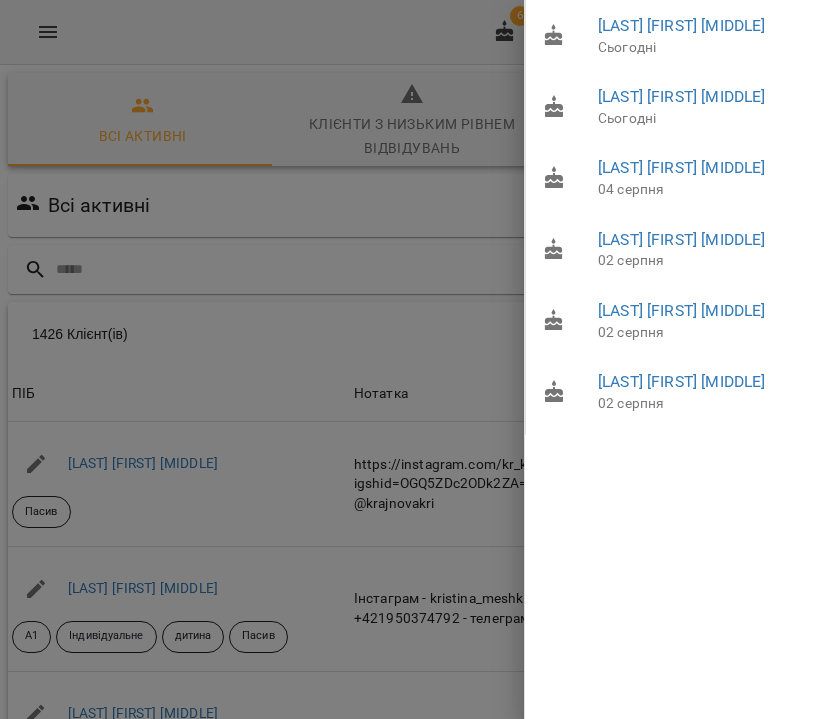 click at bounding box center [412, 359] 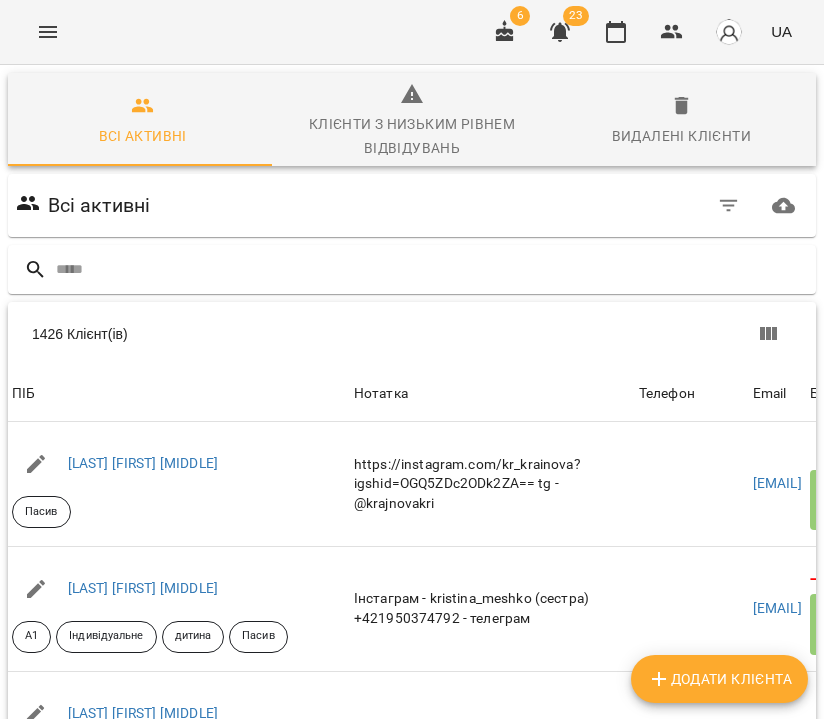 click 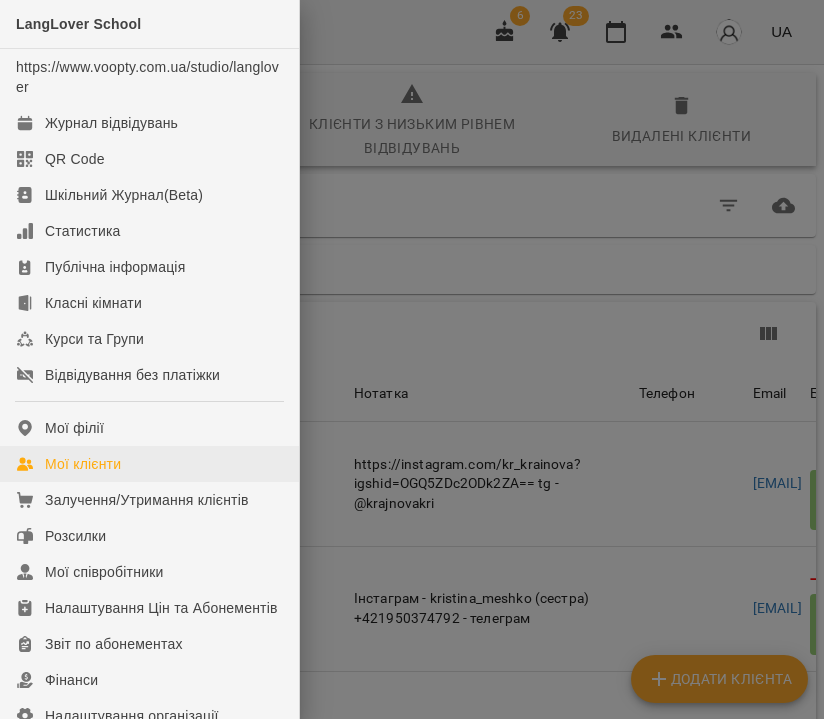 click on "Мої клієнти" at bounding box center [149, 464] 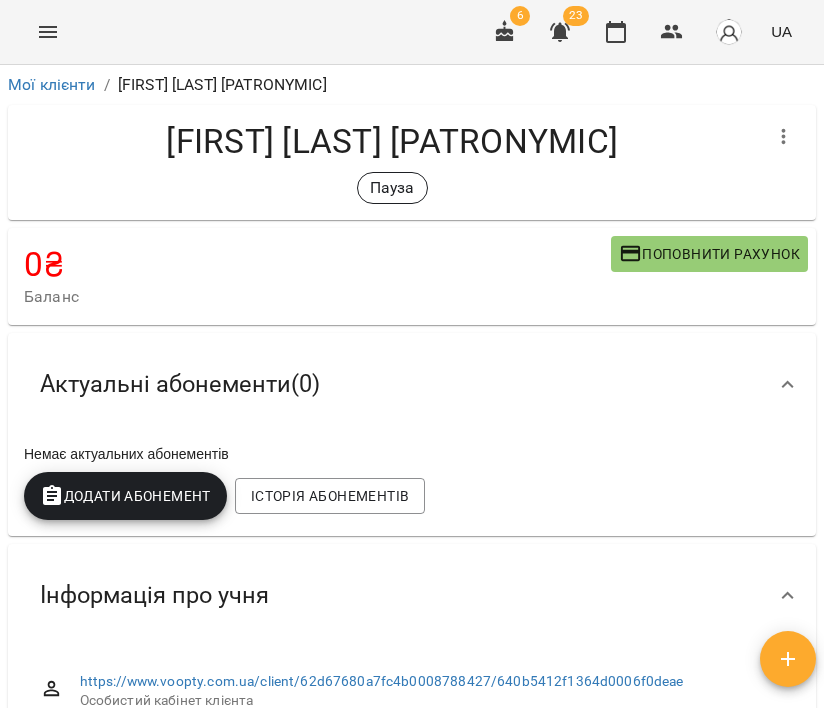 scroll, scrollTop: 0, scrollLeft: 0, axis: both 